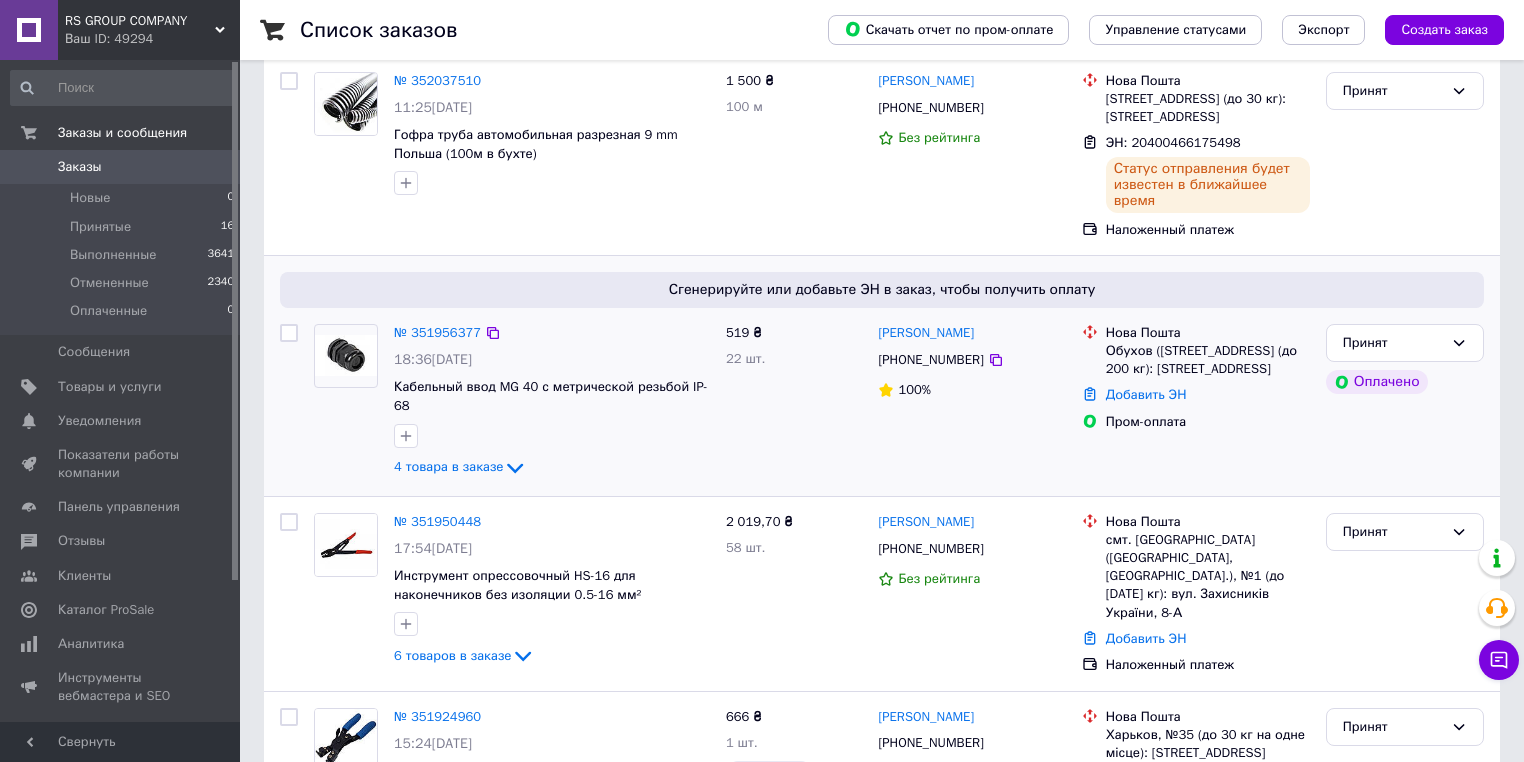 scroll, scrollTop: 240, scrollLeft: 0, axis: vertical 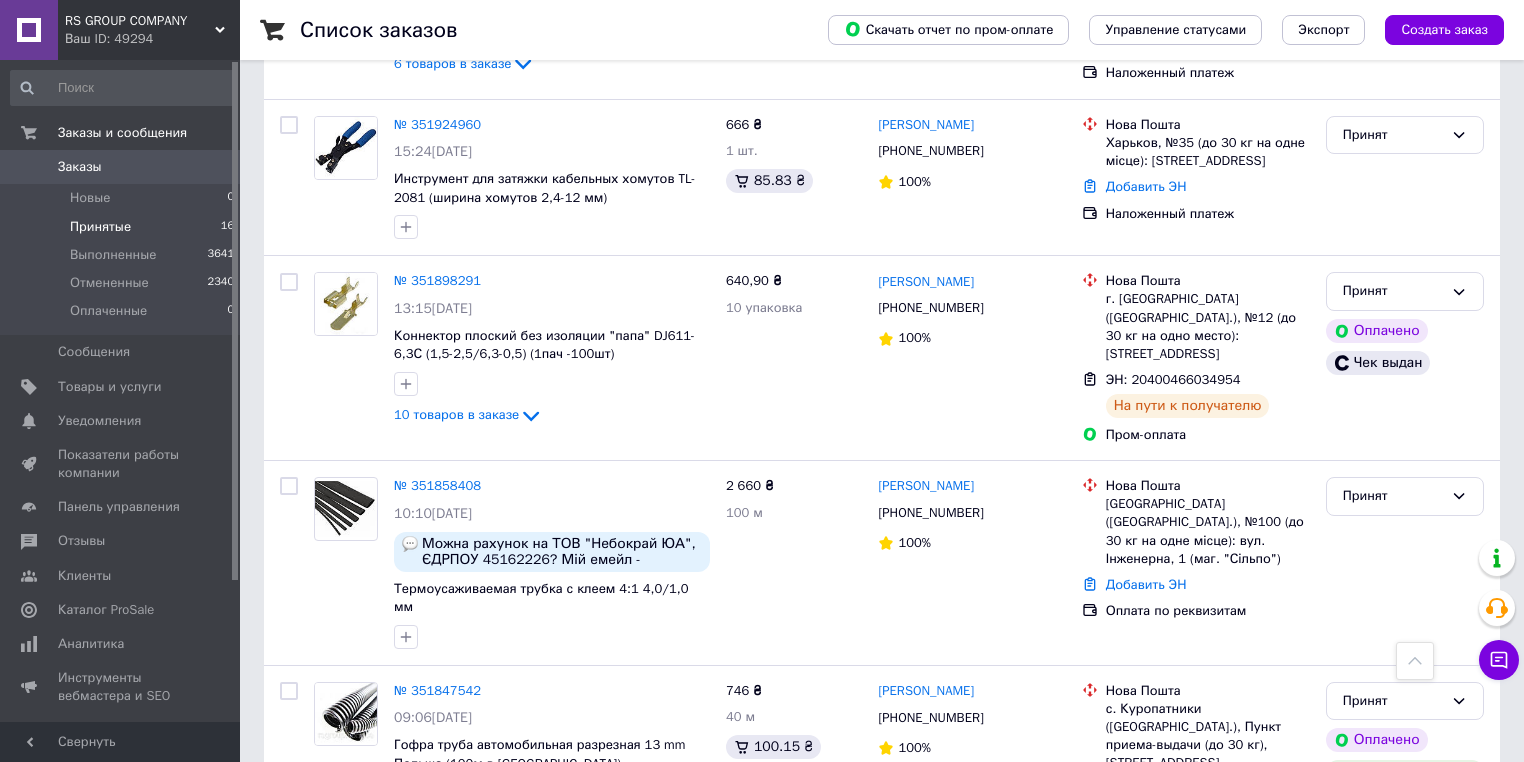 click on "Принятые" at bounding box center (100, 227) 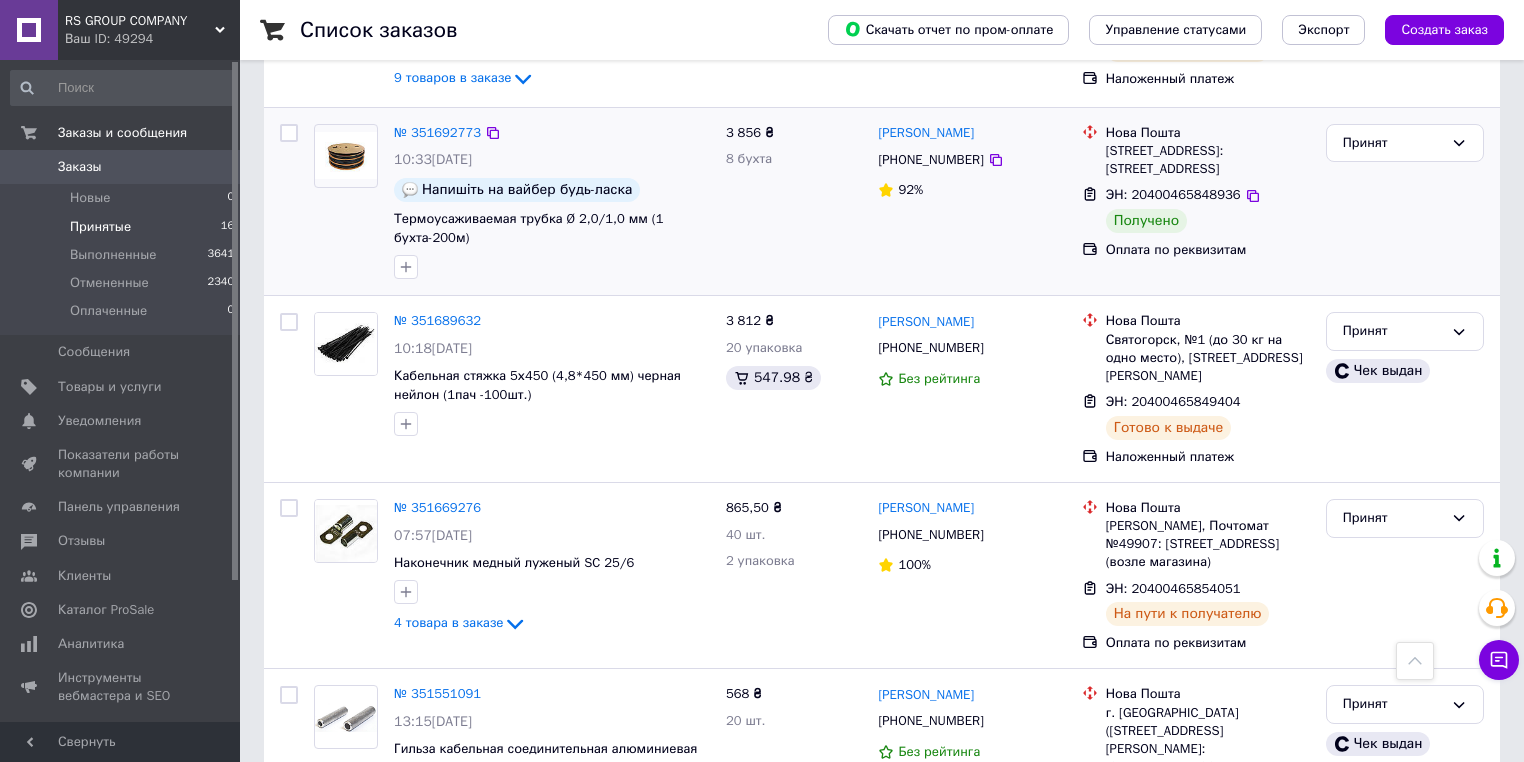scroll, scrollTop: 1876, scrollLeft: 0, axis: vertical 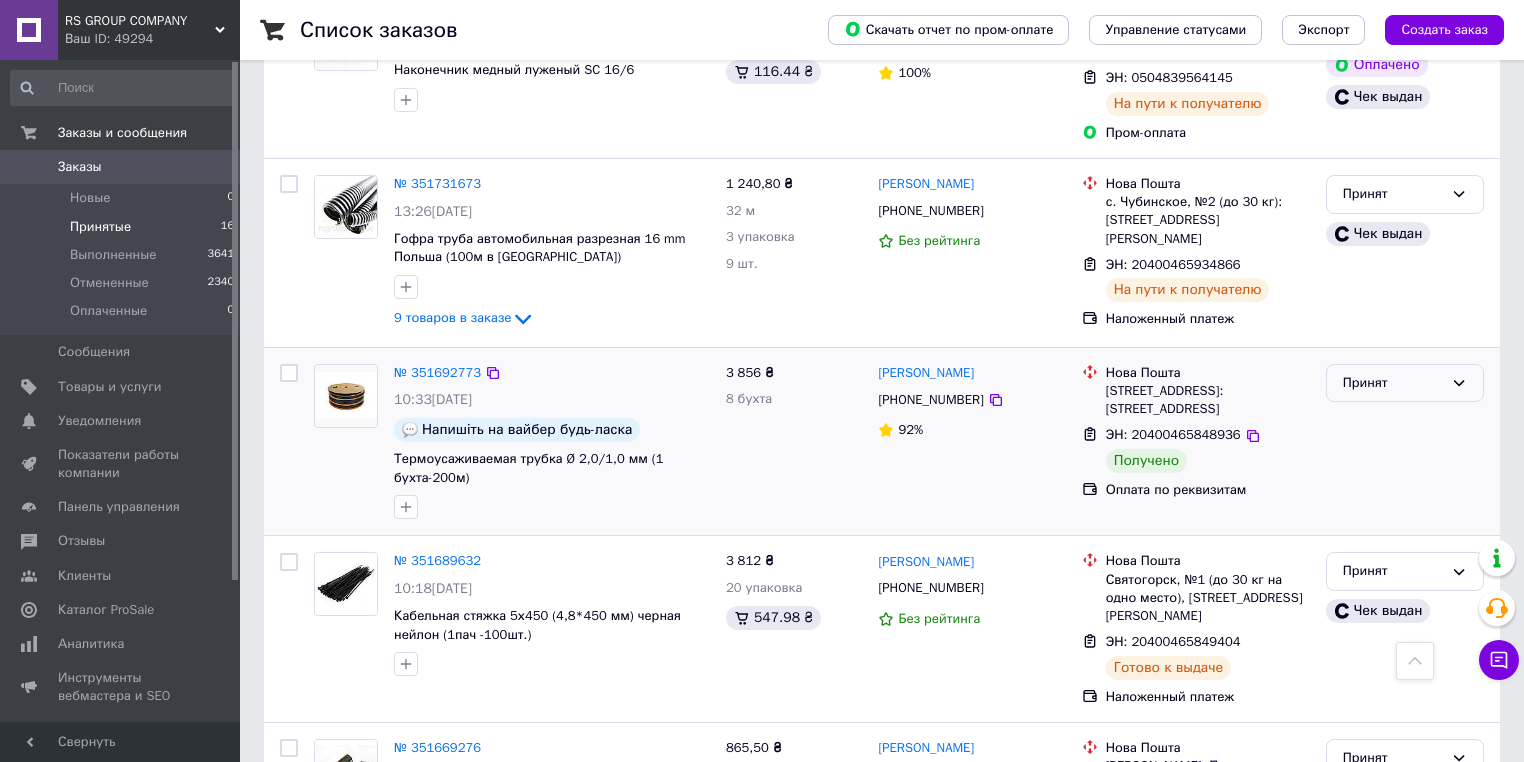 click on "Принят" at bounding box center [1393, 383] 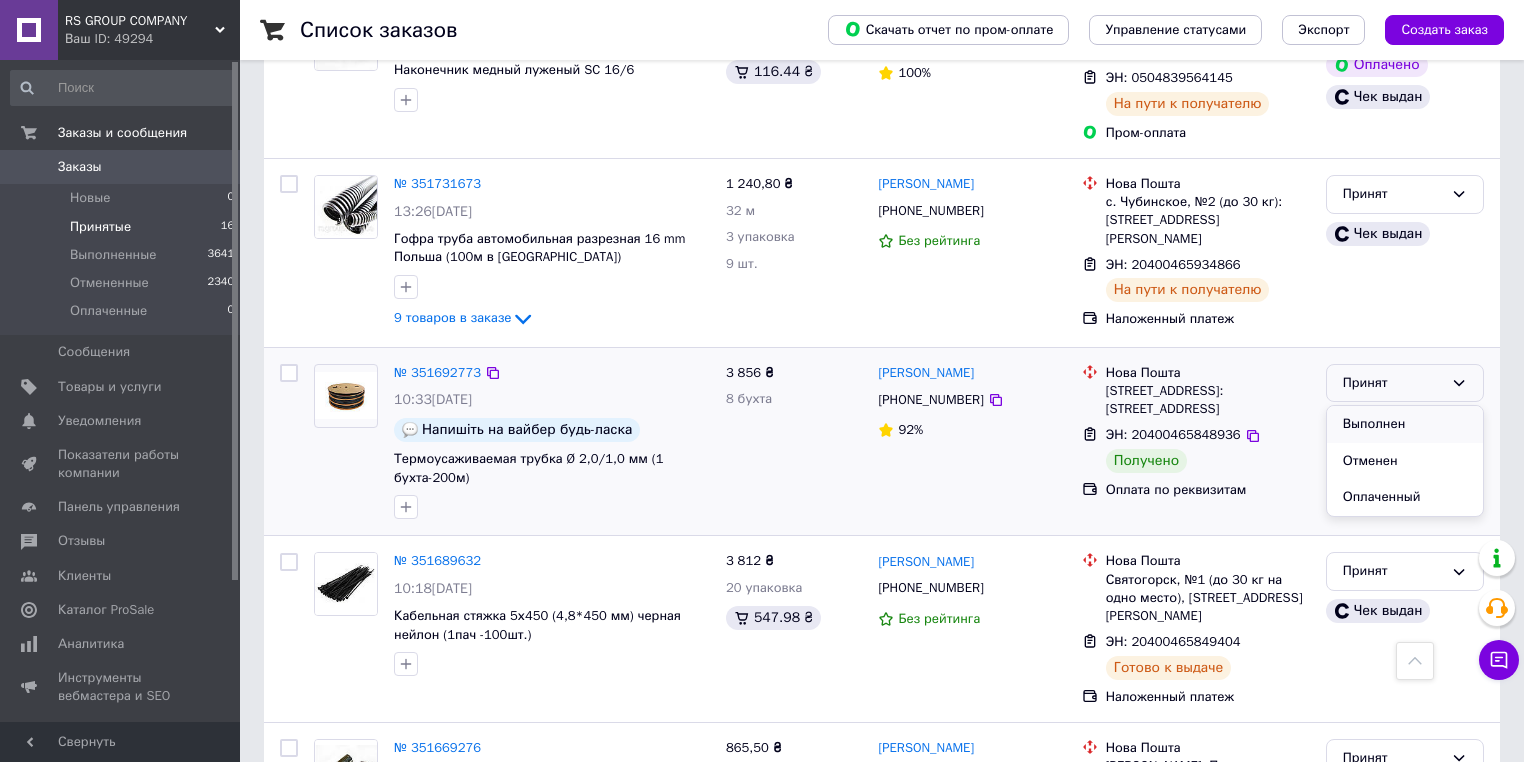 click on "Выполнен" at bounding box center (1405, 424) 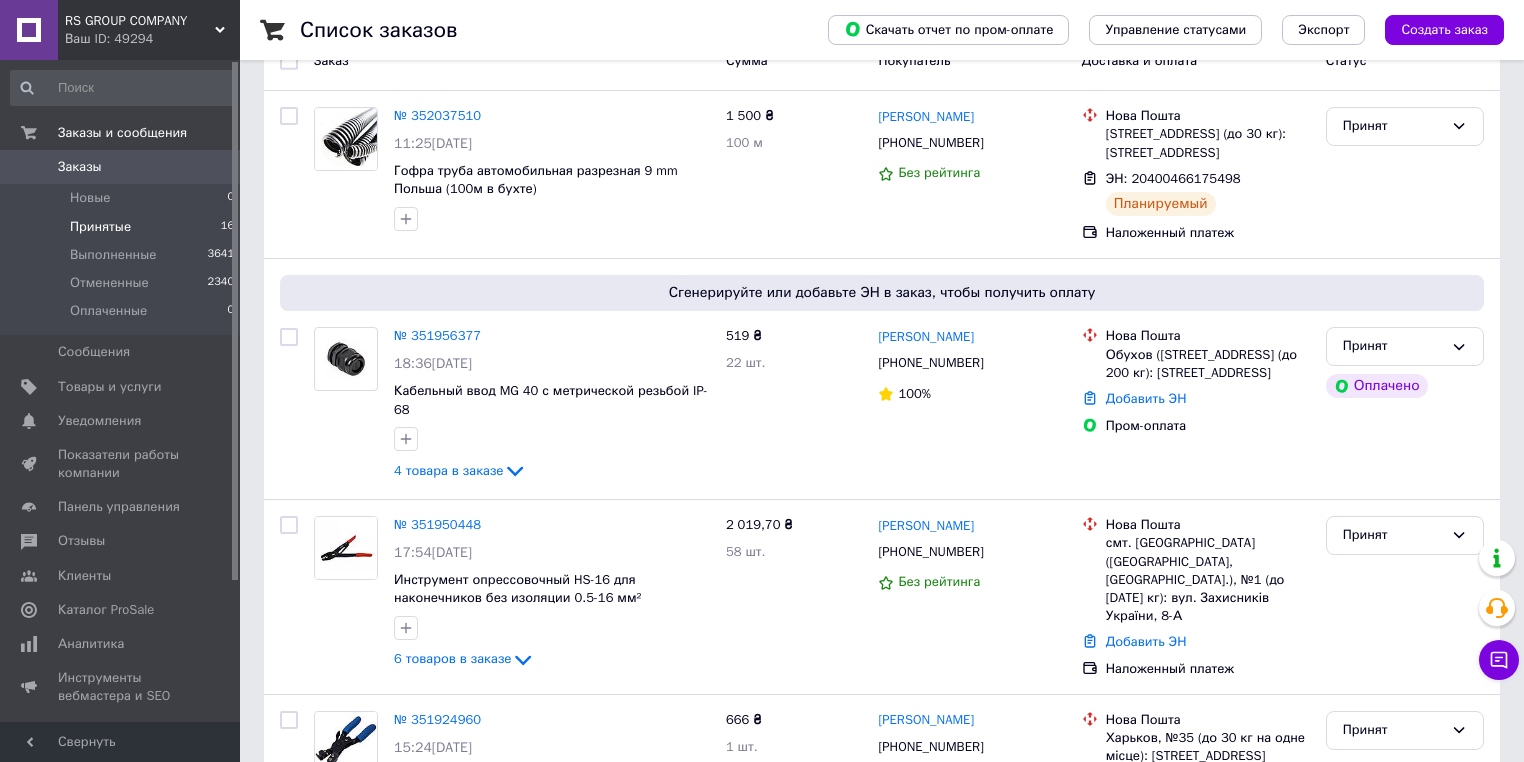 scroll, scrollTop: 0, scrollLeft: 0, axis: both 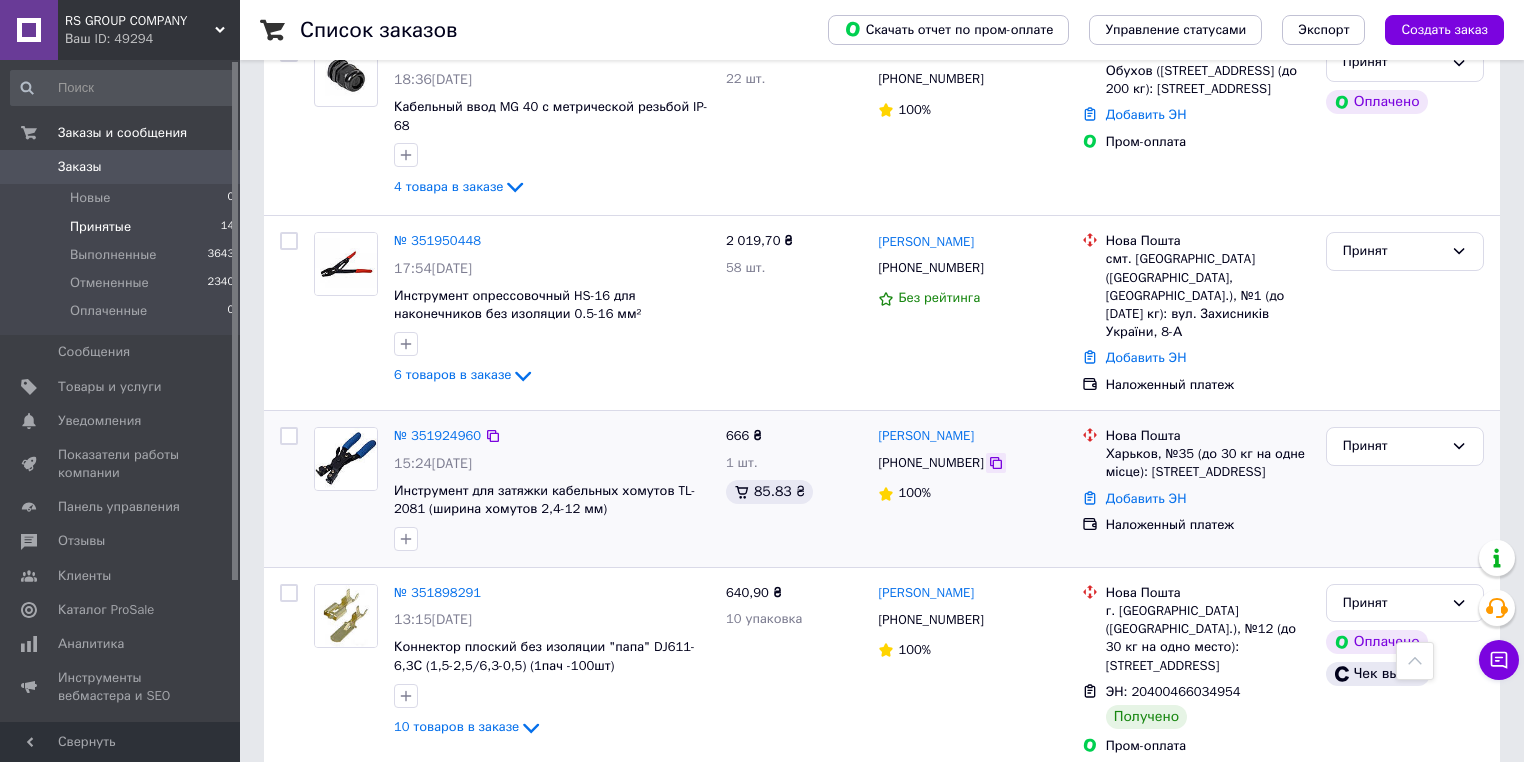 click 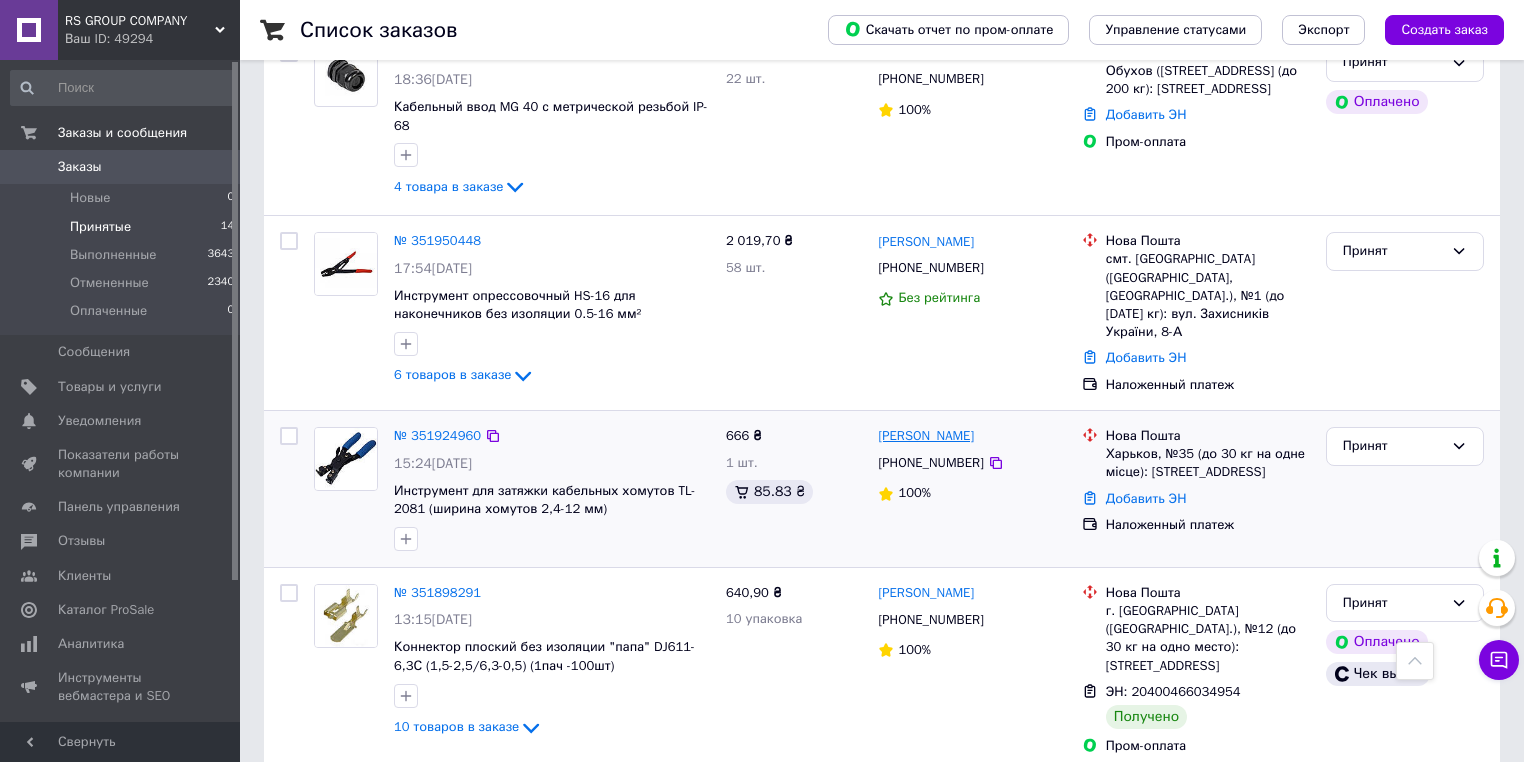 drag, startPoint x: 1019, startPoint y: 444, endPoint x: 880, endPoint y: 446, distance: 139.01439 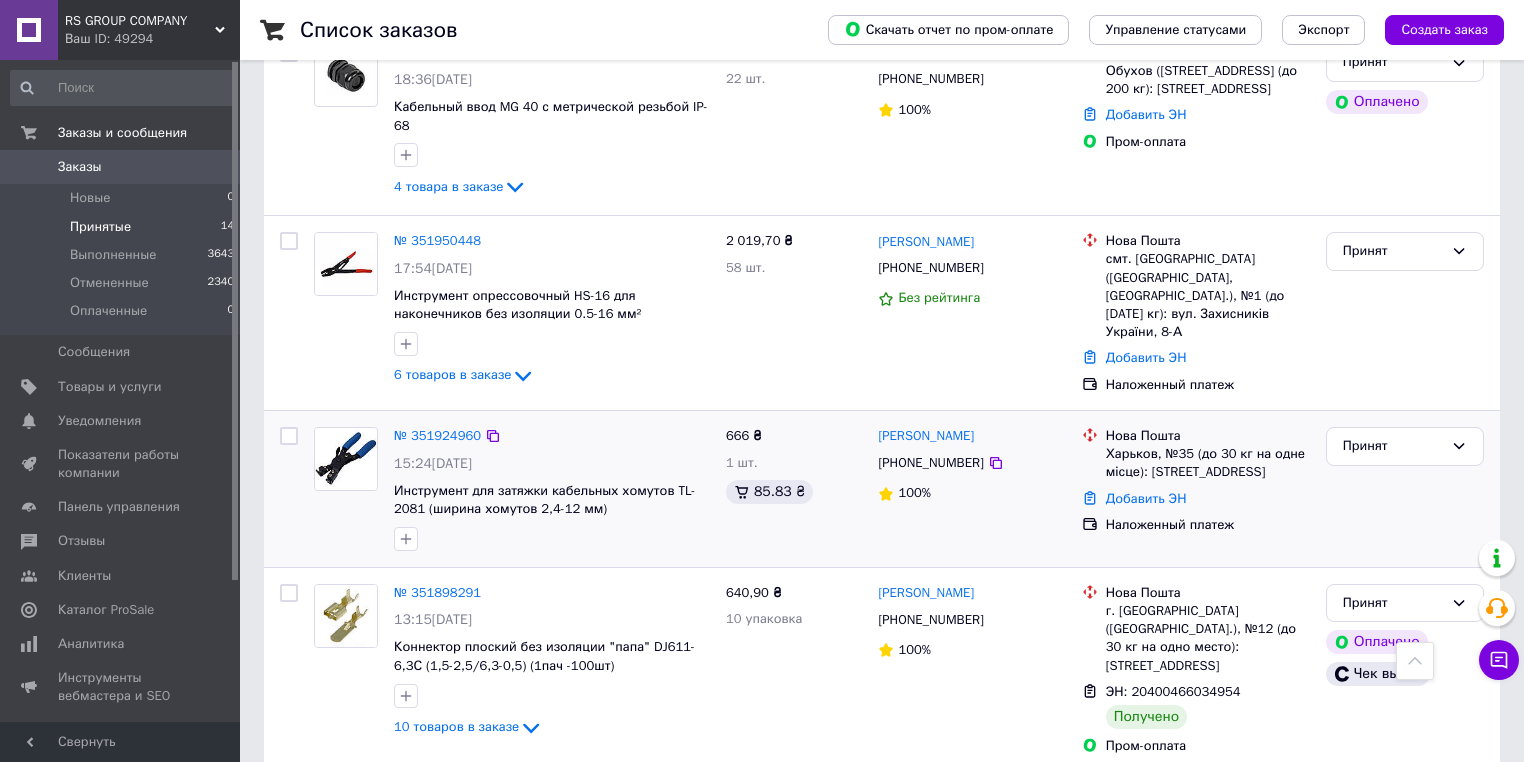 copy on "[PERSON_NAME]" 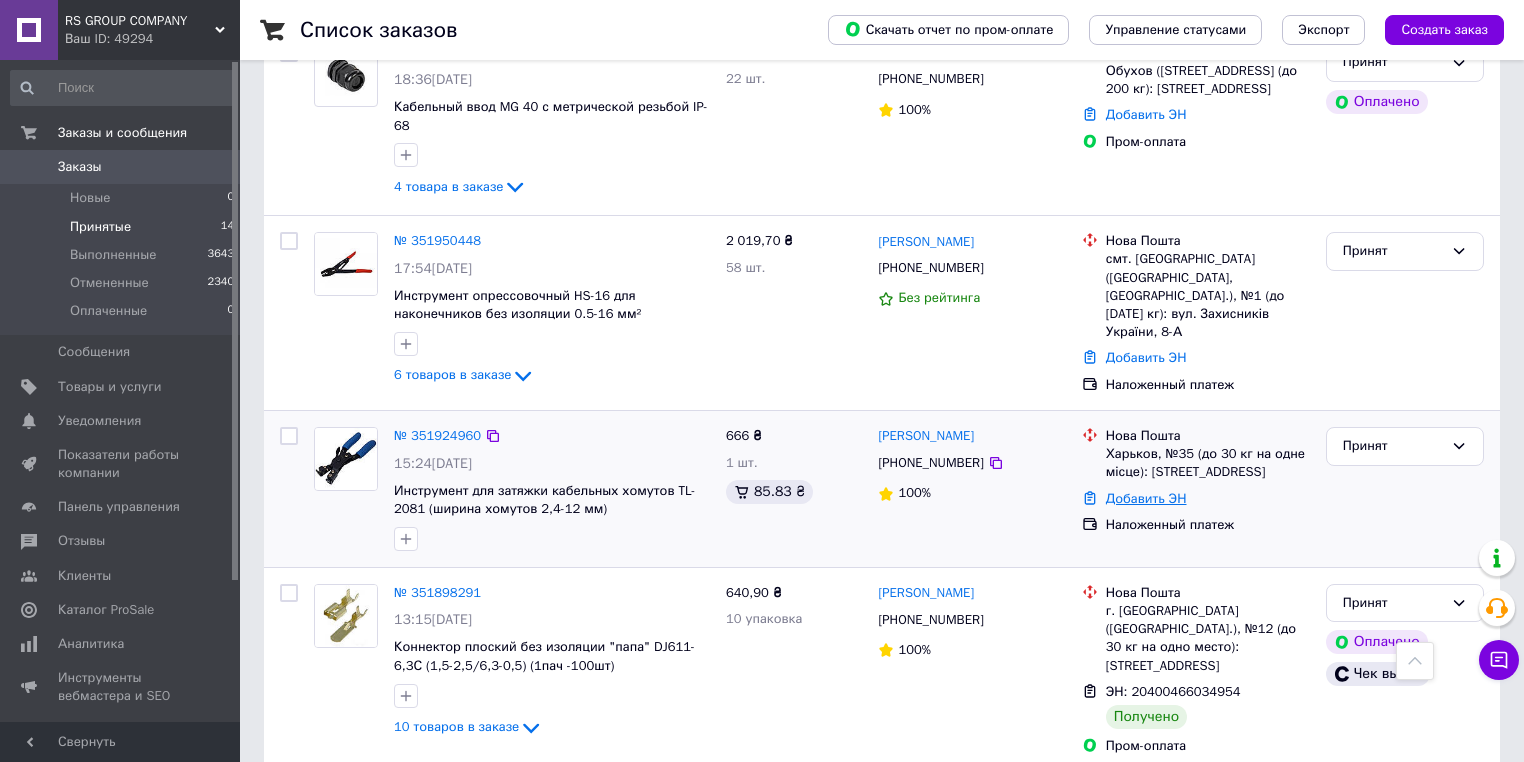 click on "Добавить ЭН" at bounding box center (1146, 498) 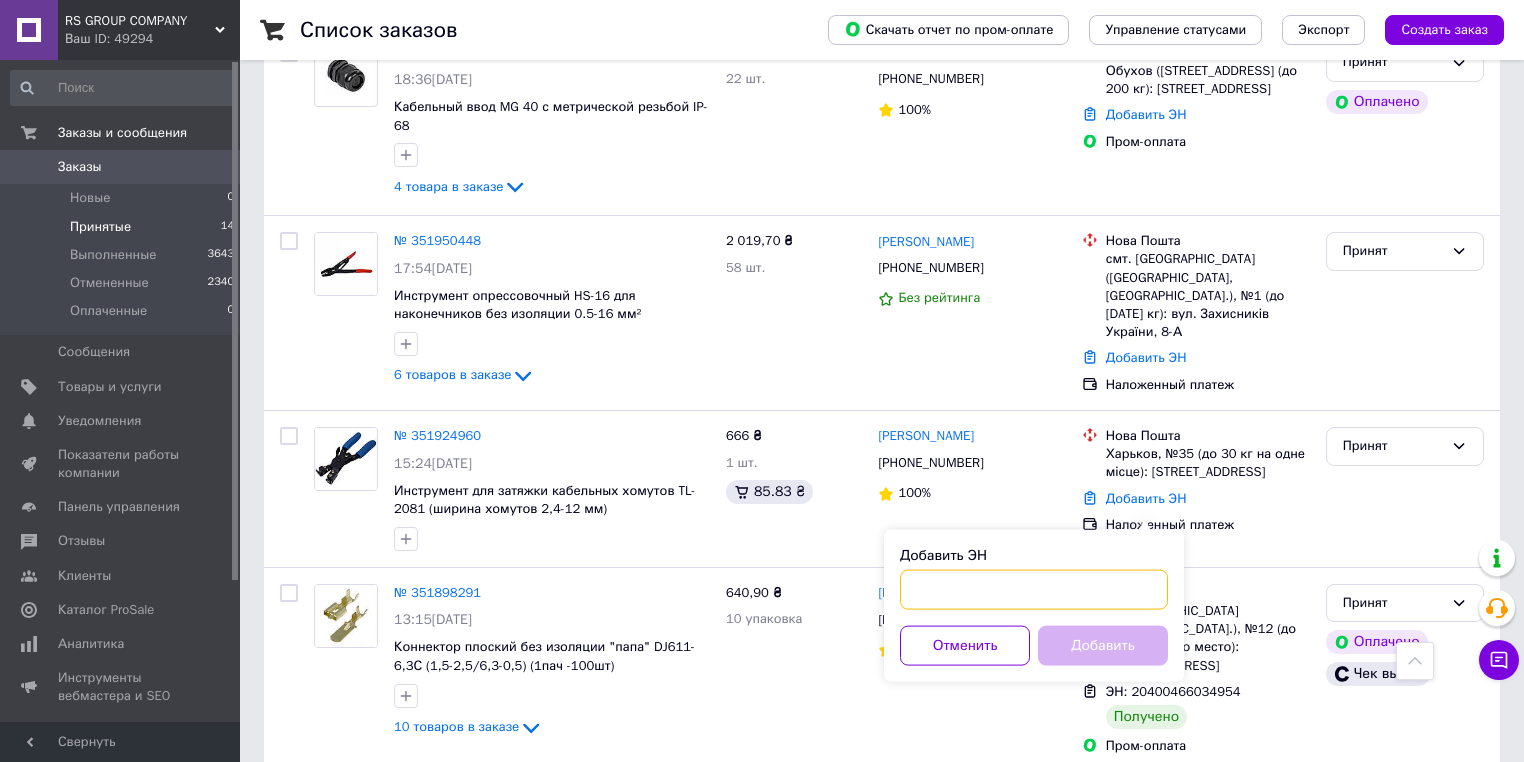 click on "Добавить ЭН" at bounding box center [1034, 590] 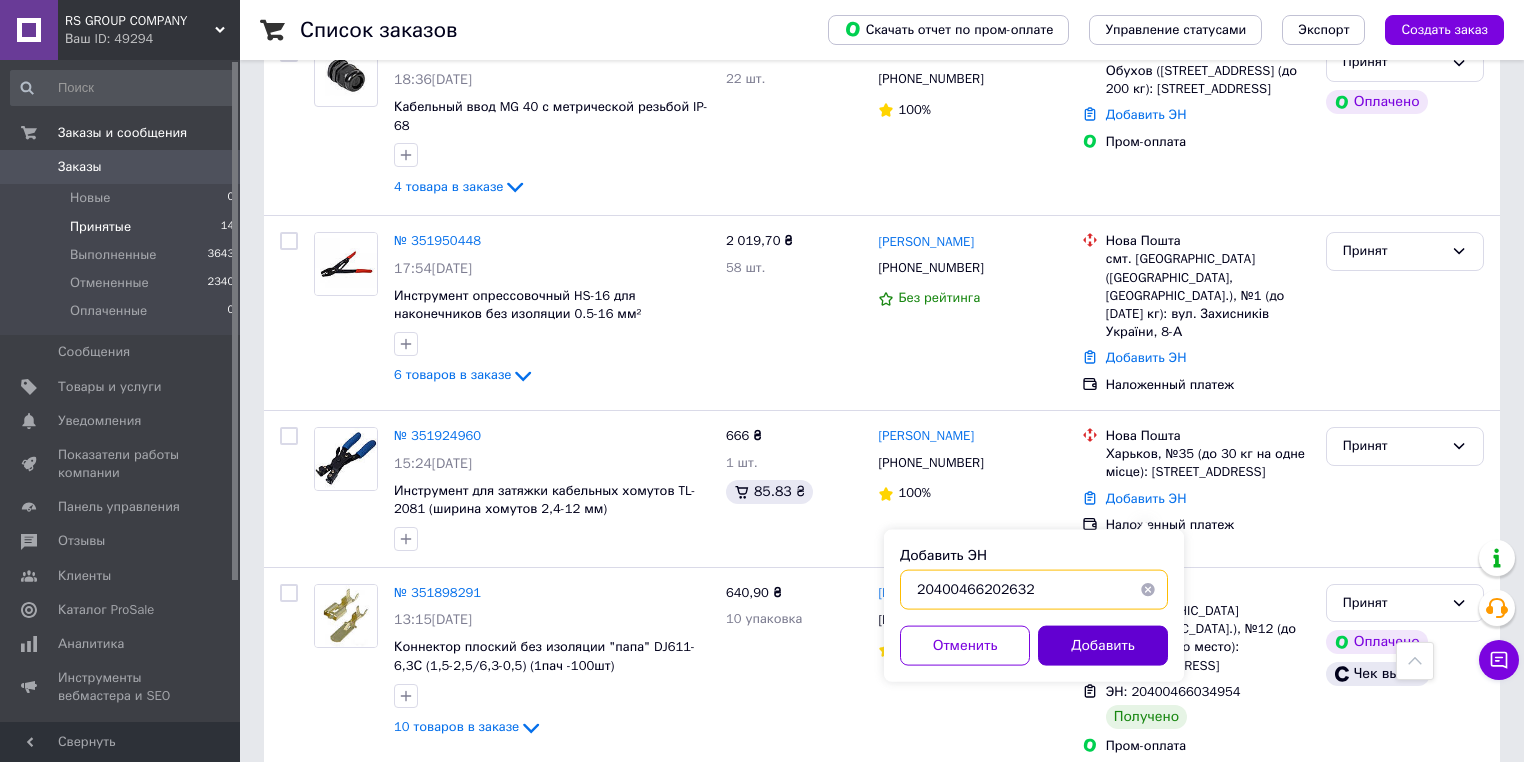 type on "20400466202632" 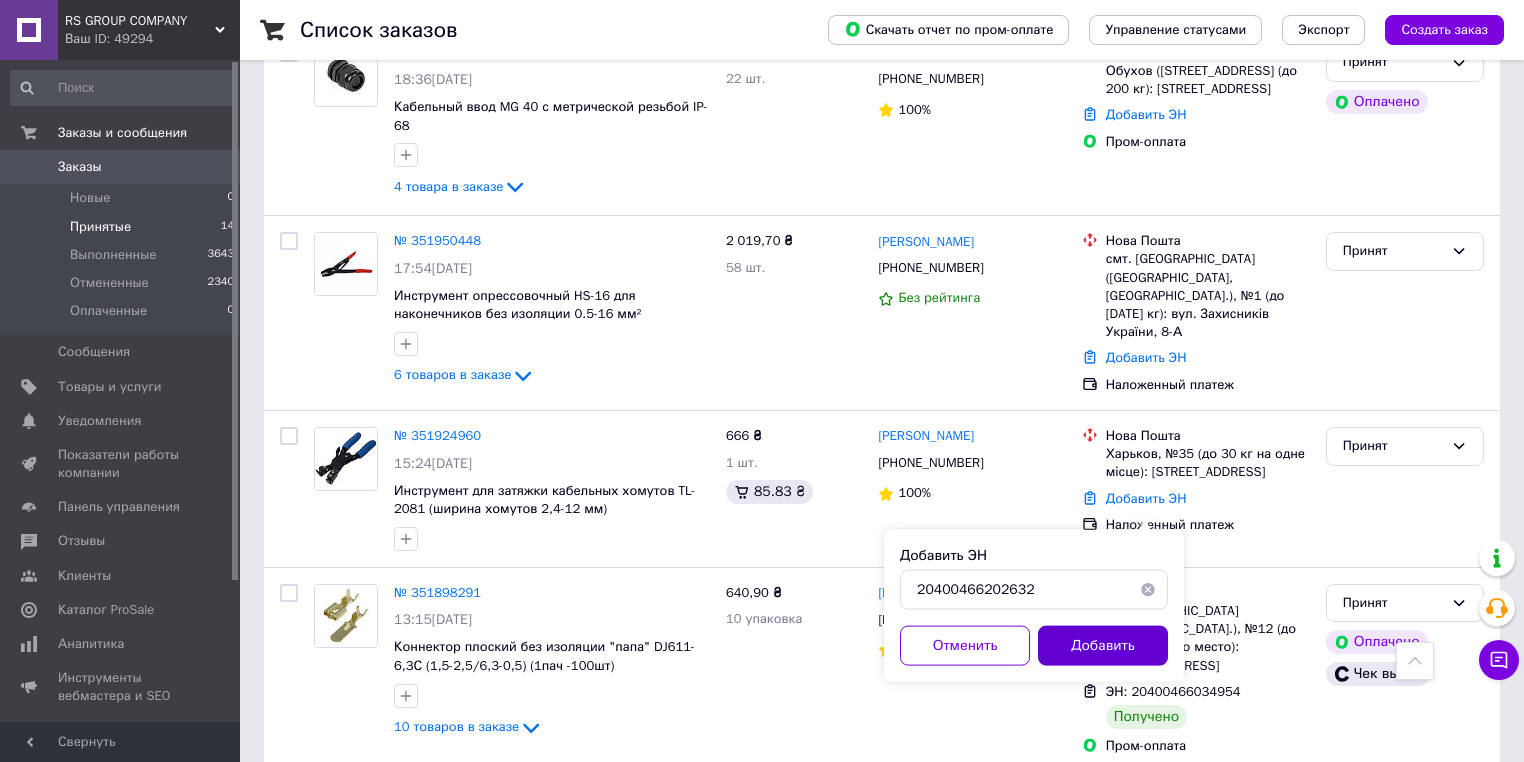 click on "Добавить" at bounding box center [1103, 646] 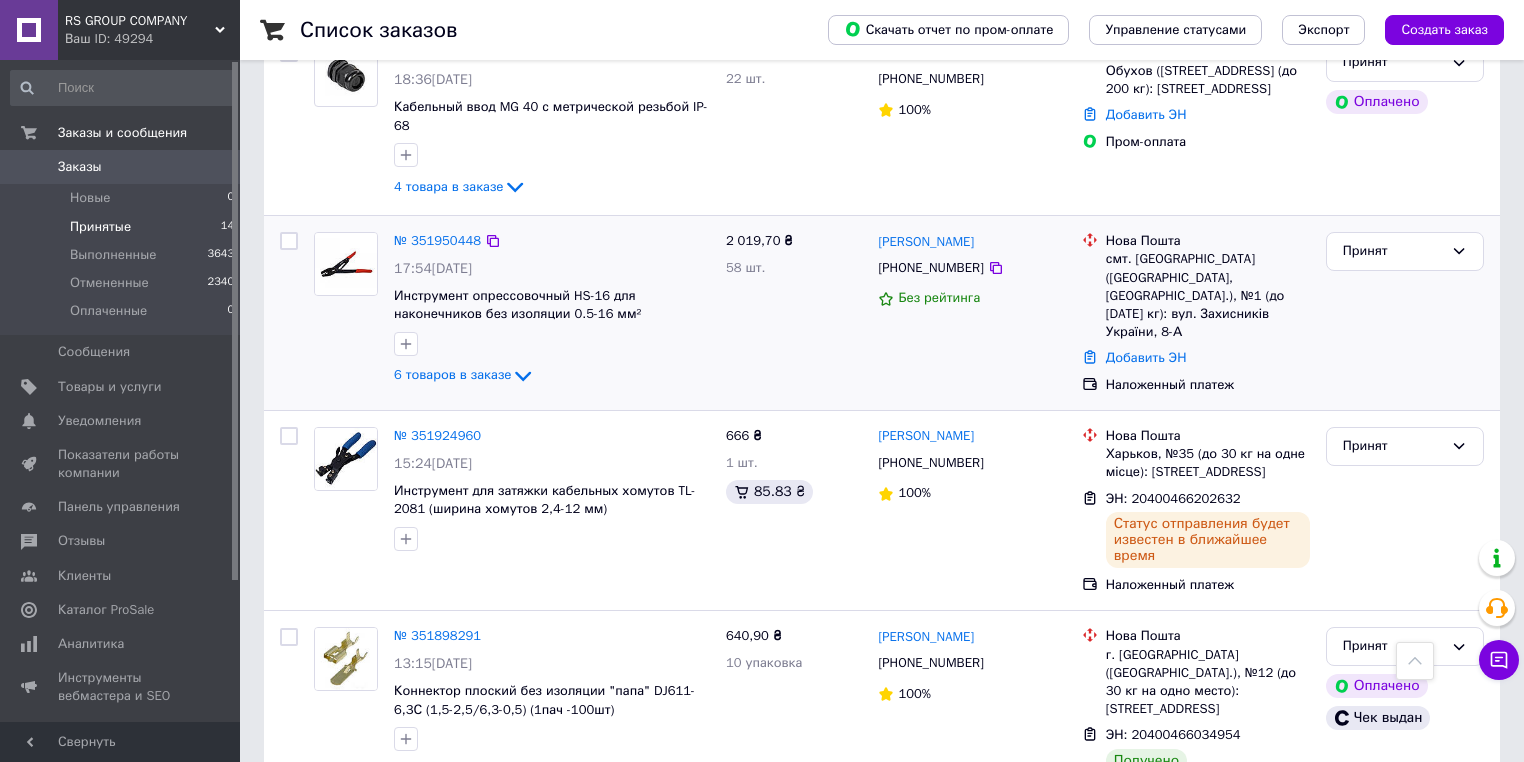 scroll, scrollTop: 240, scrollLeft: 0, axis: vertical 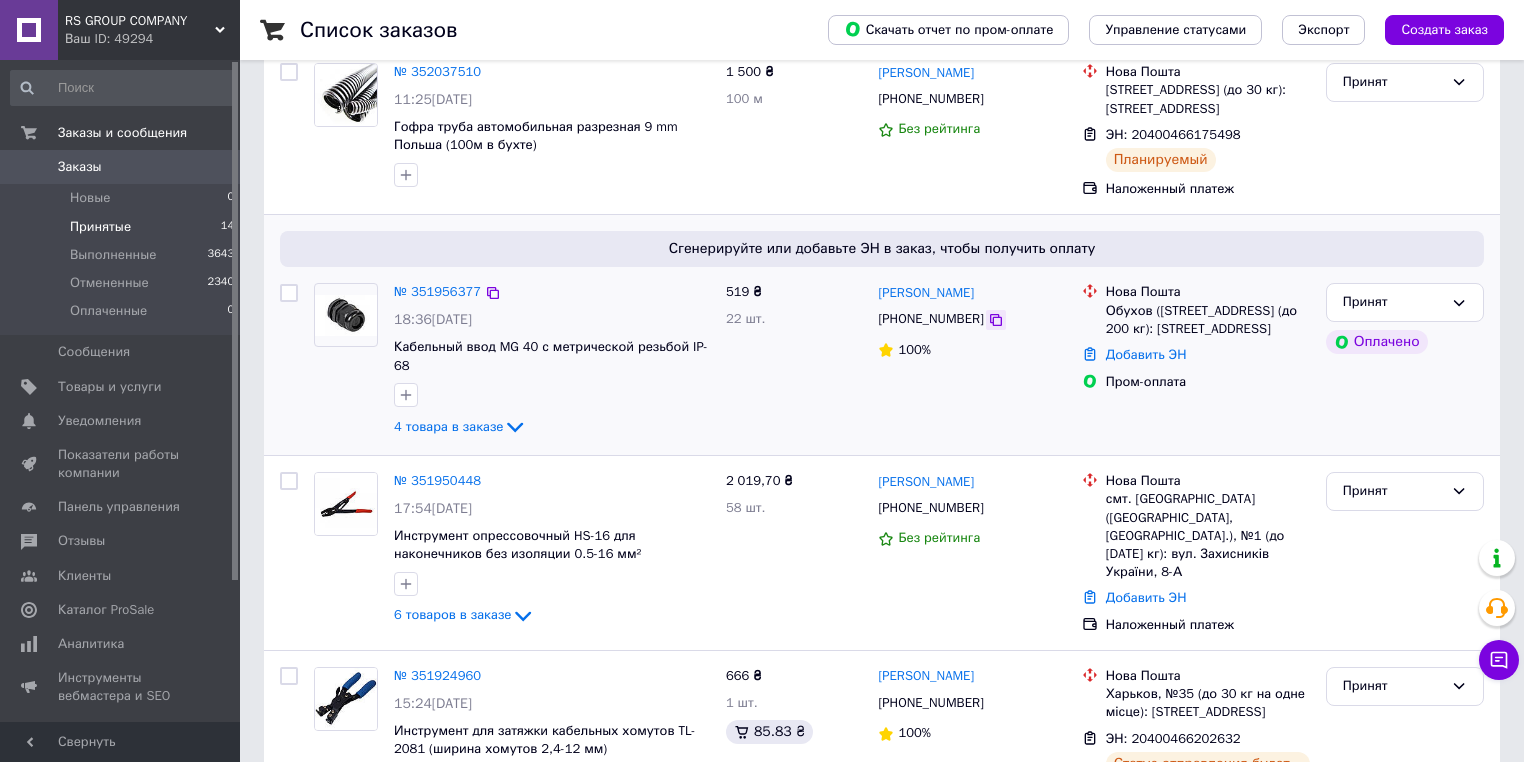 click 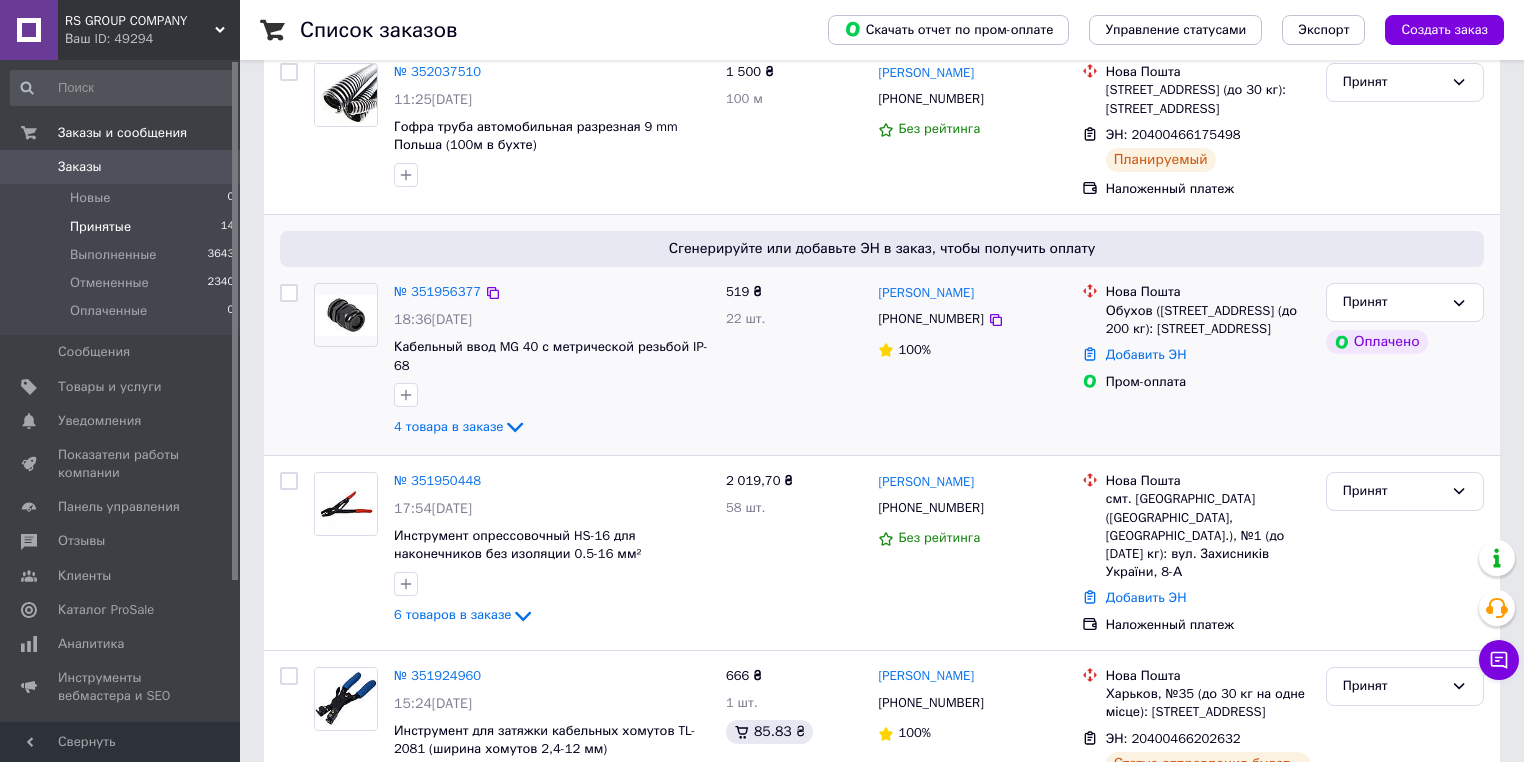 drag, startPoint x: 1030, startPoint y: 320, endPoint x: 876, endPoint y: 313, distance: 154.15901 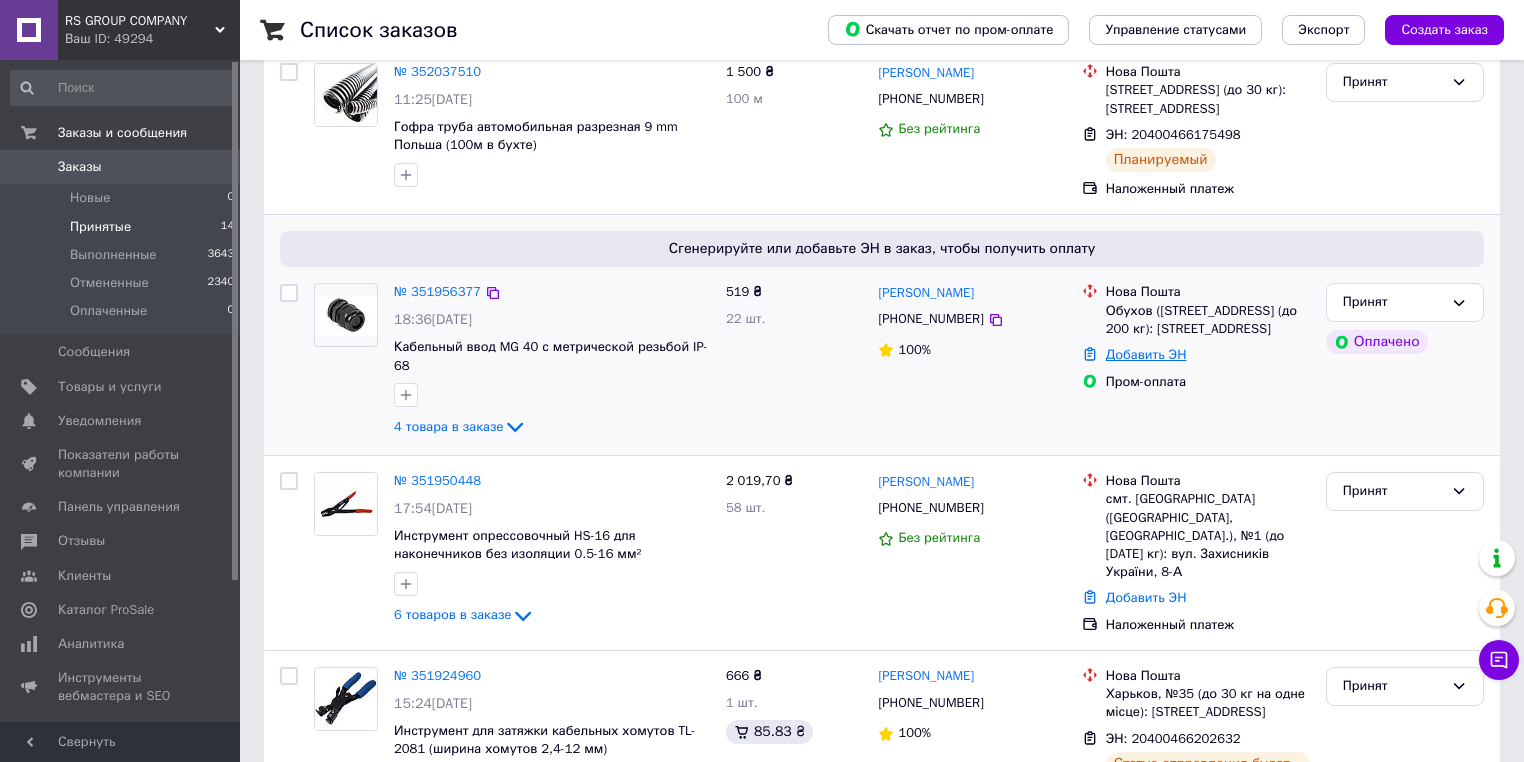 click on "Добавить ЭН" at bounding box center [1146, 354] 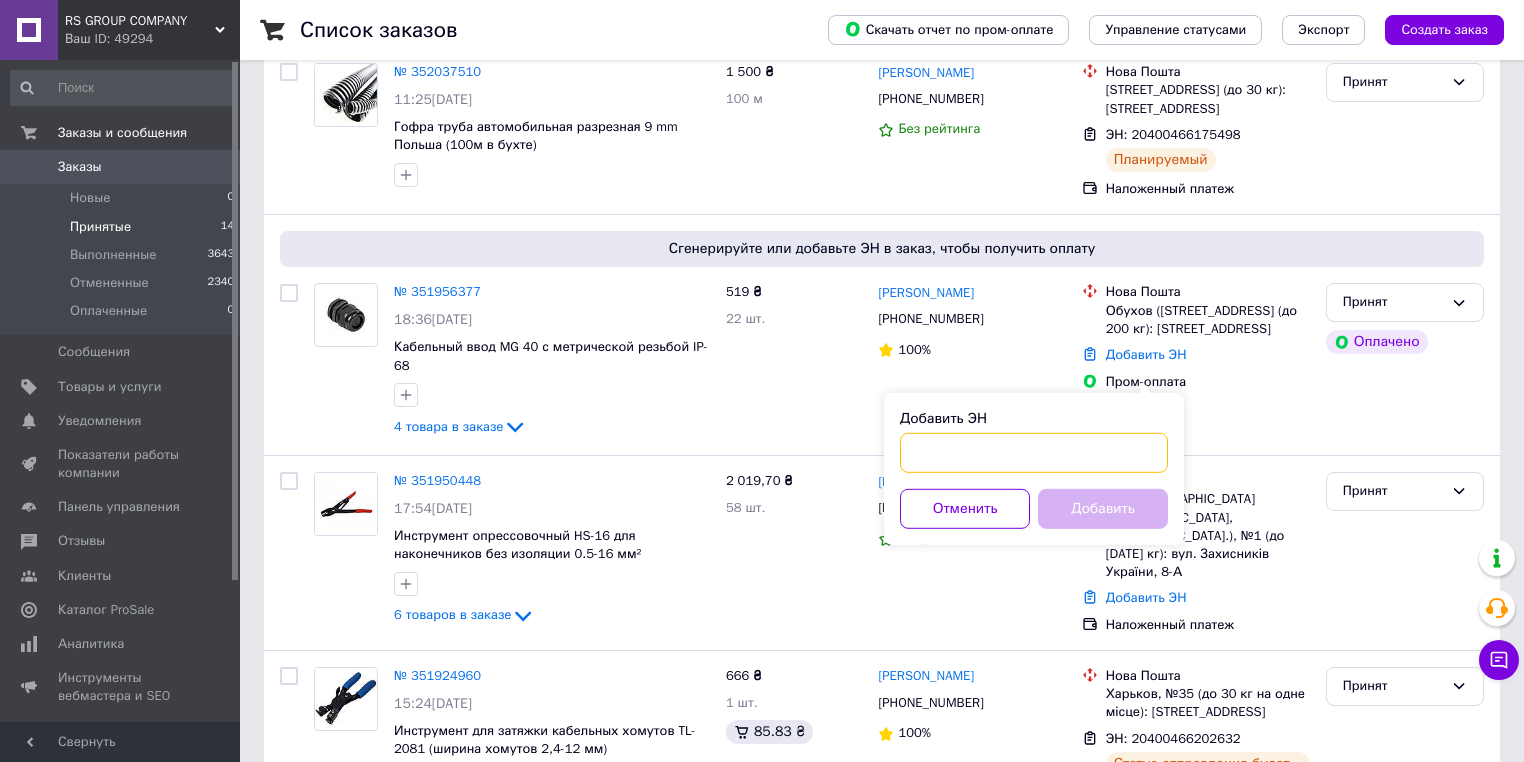 click on "Добавить ЭН" at bounding box center [1034, 453] 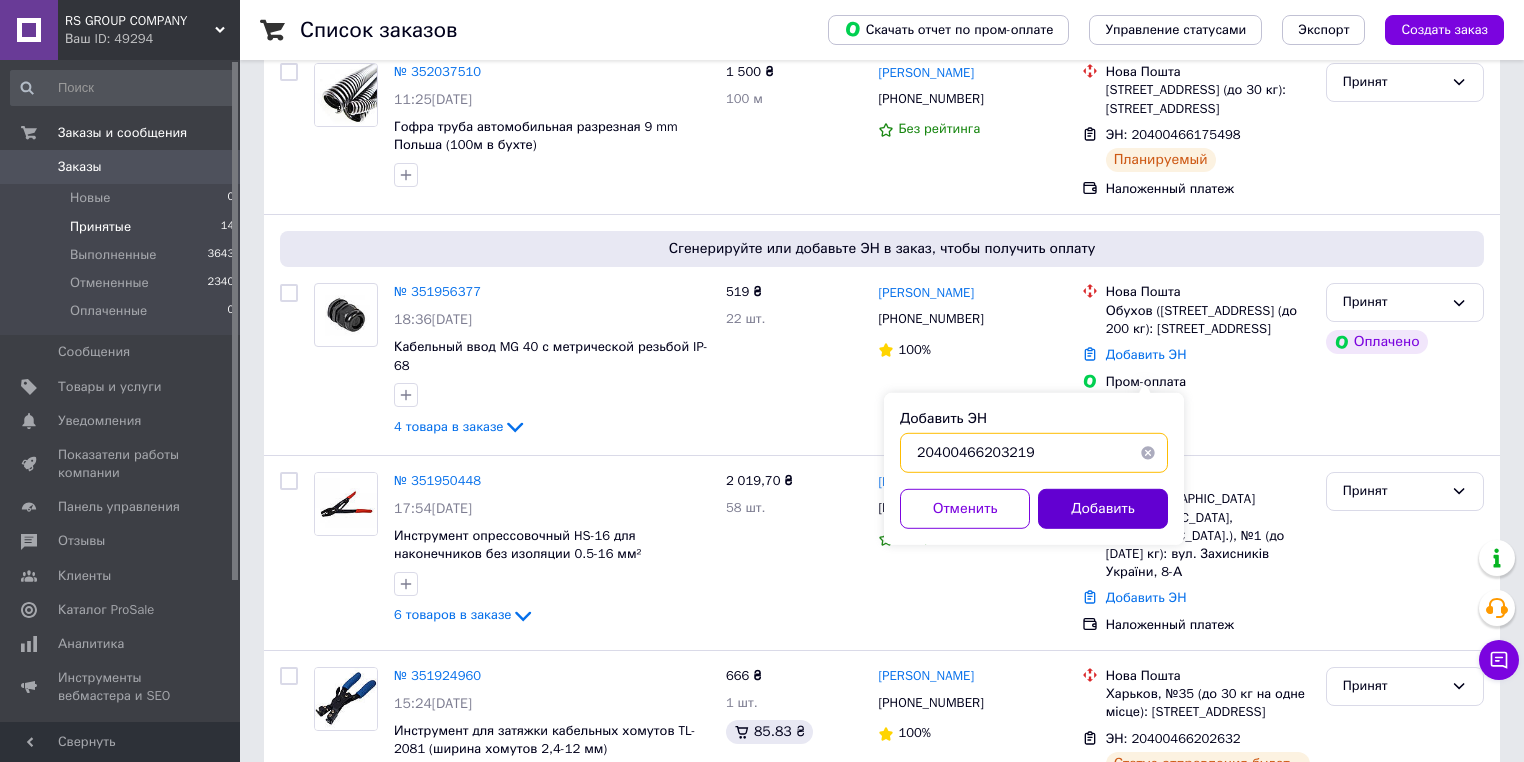 type on "20400466203219" 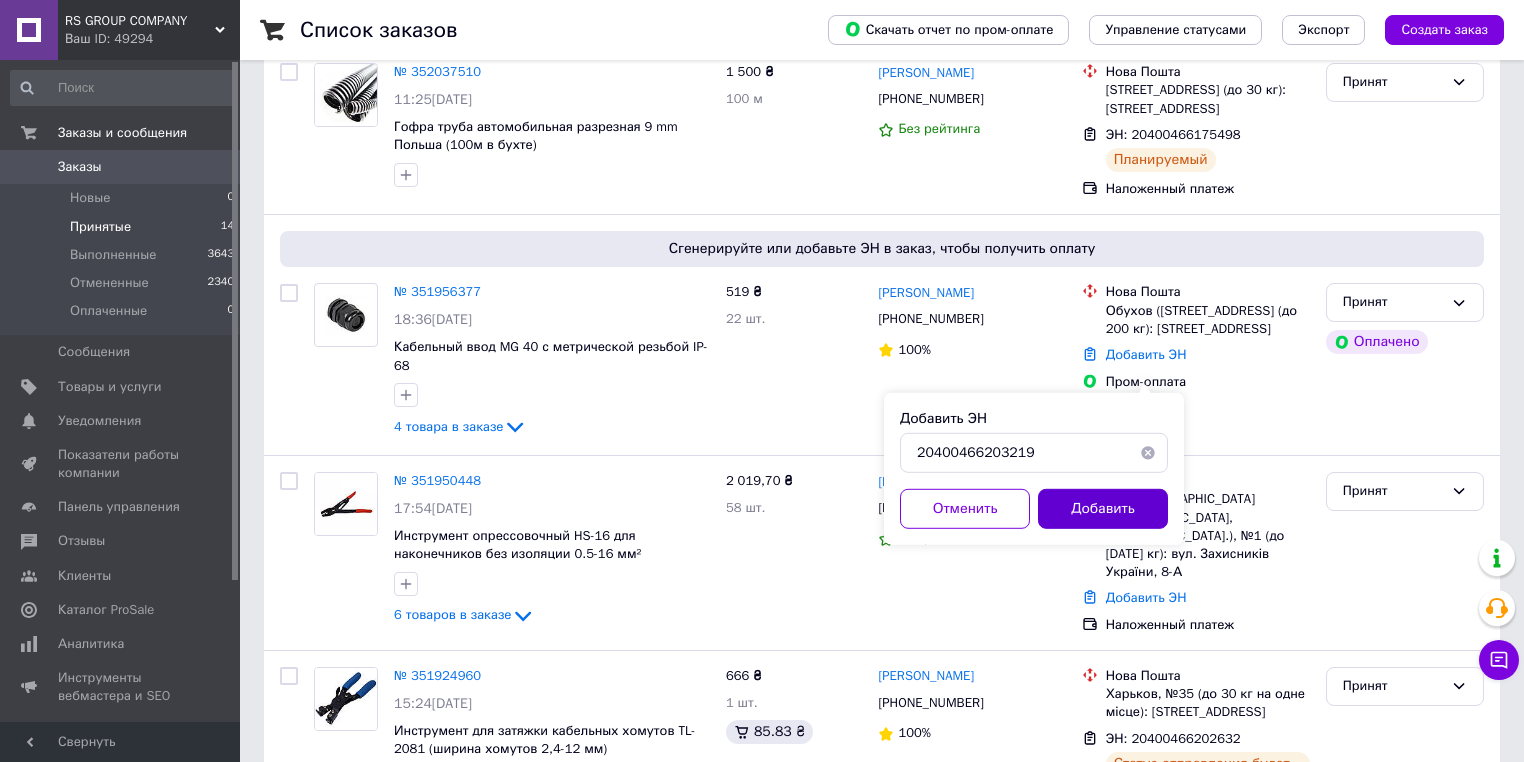 click on "Добавить" at bounding box center (1103, 509) 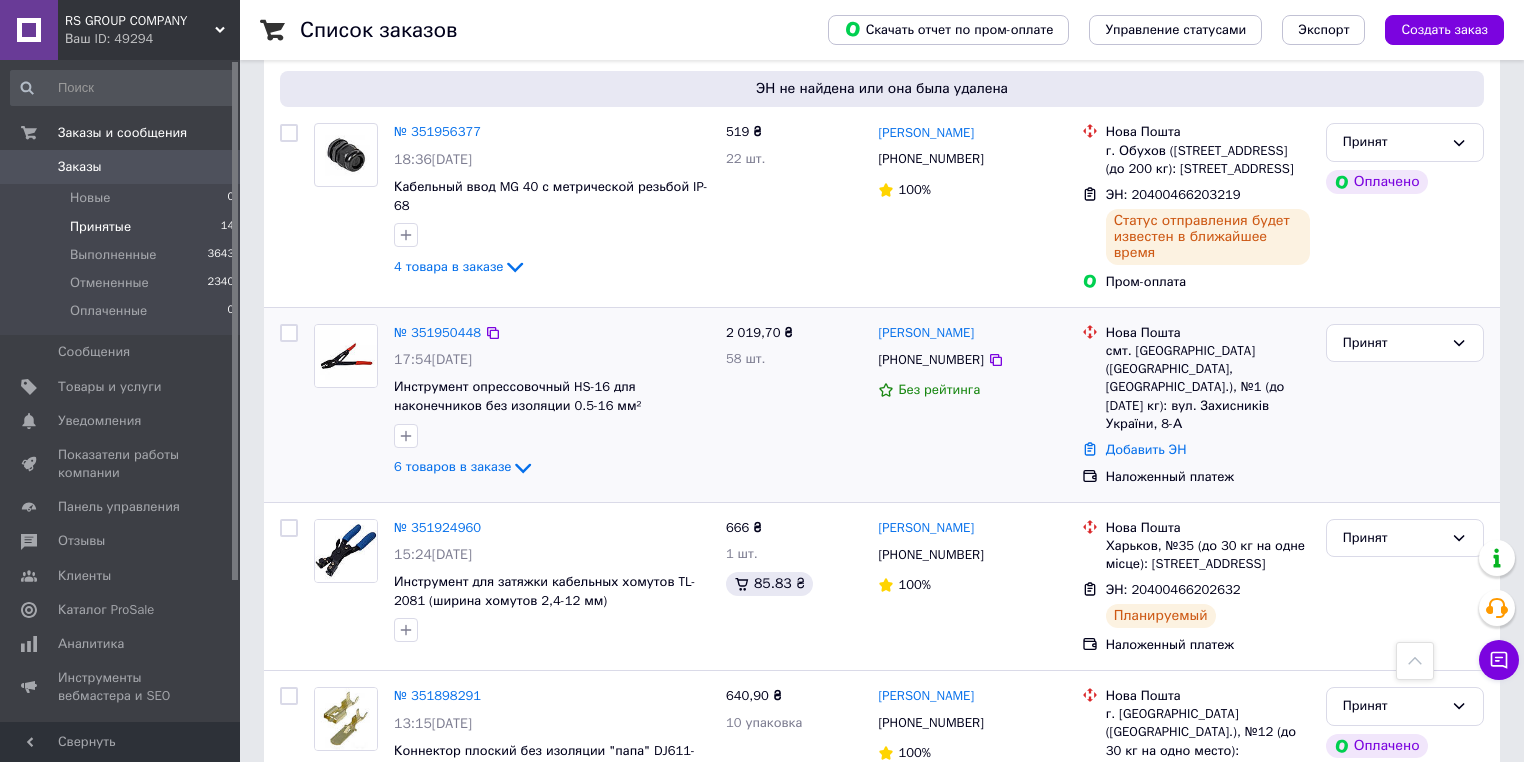 scroll, scrollTop: 320, scrollLeft: 0, axis: vertical 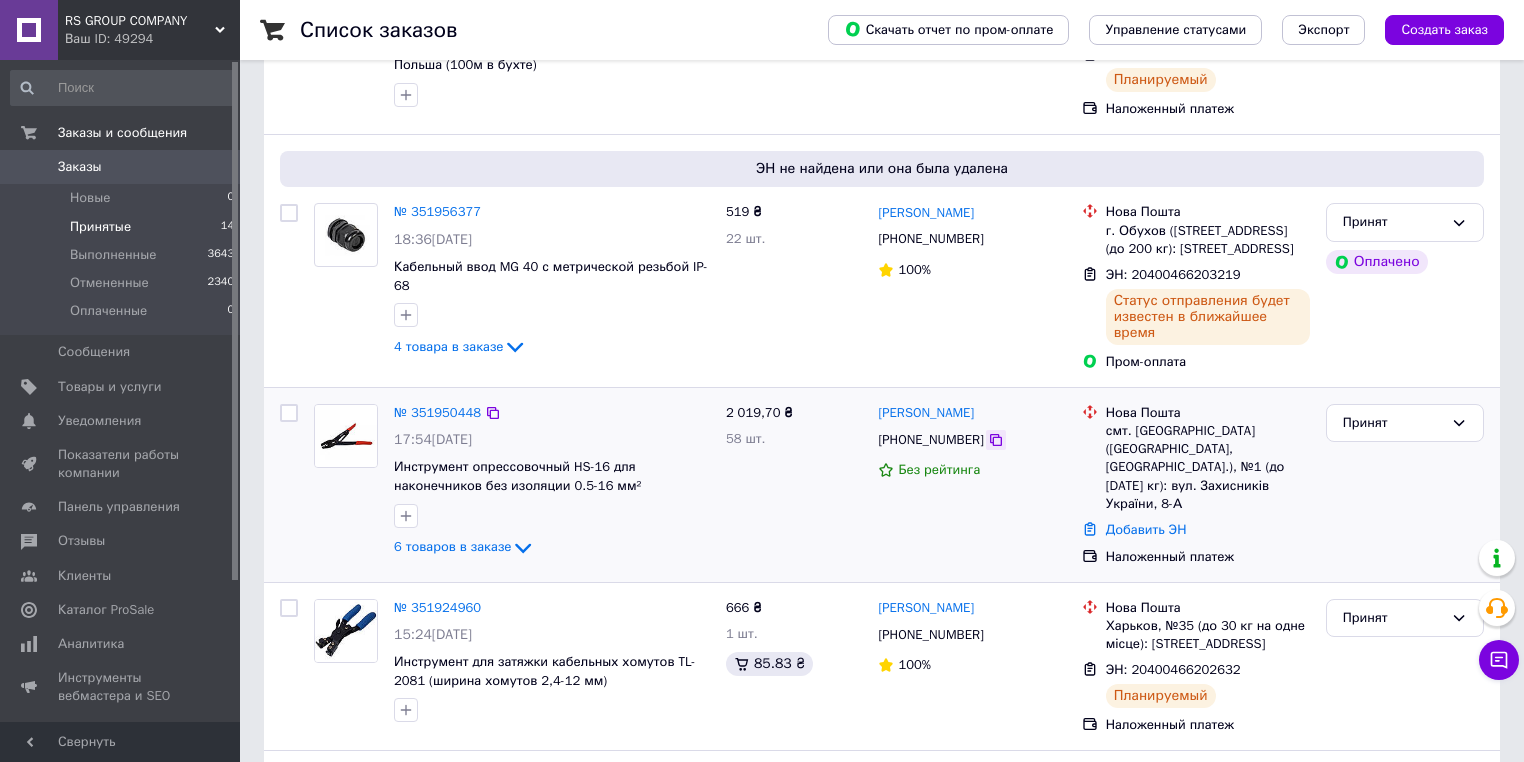 click 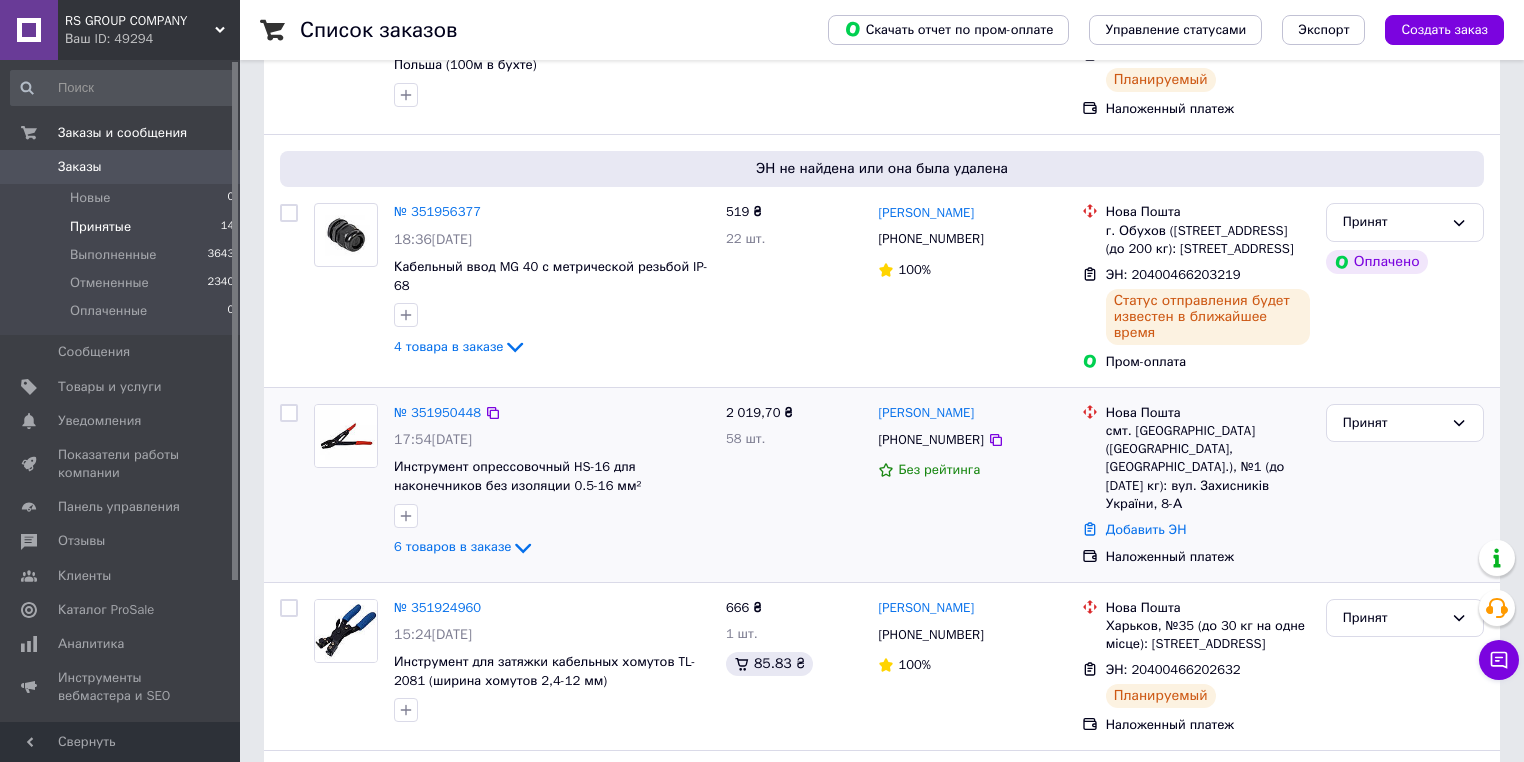 drag, startPoint x: 1009, startPoint y: 433, endPoint x: 876, endPoint y: 434, distance: 133.00375 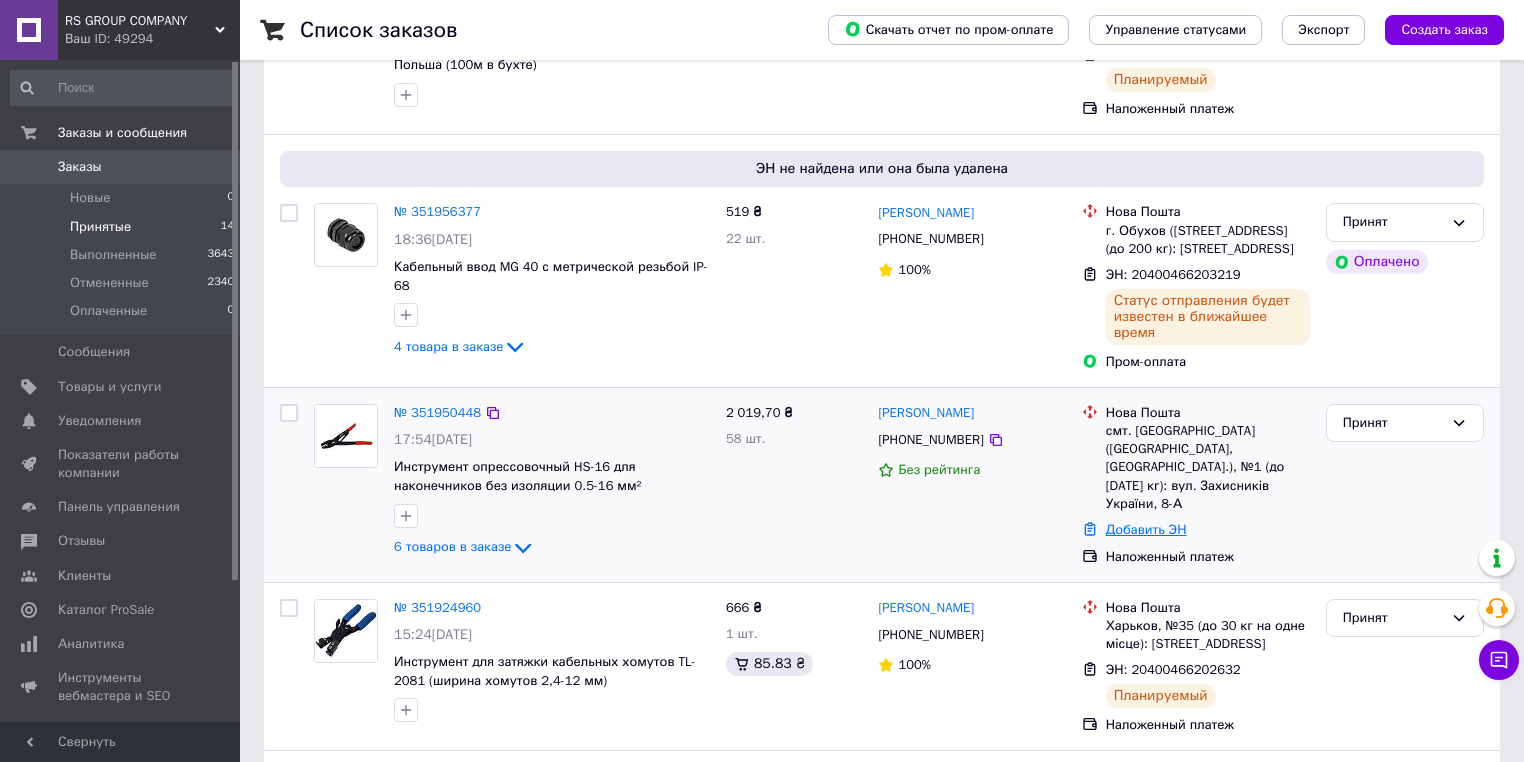 click on "Добавить ЭН" at bounding box center [1146, 529] 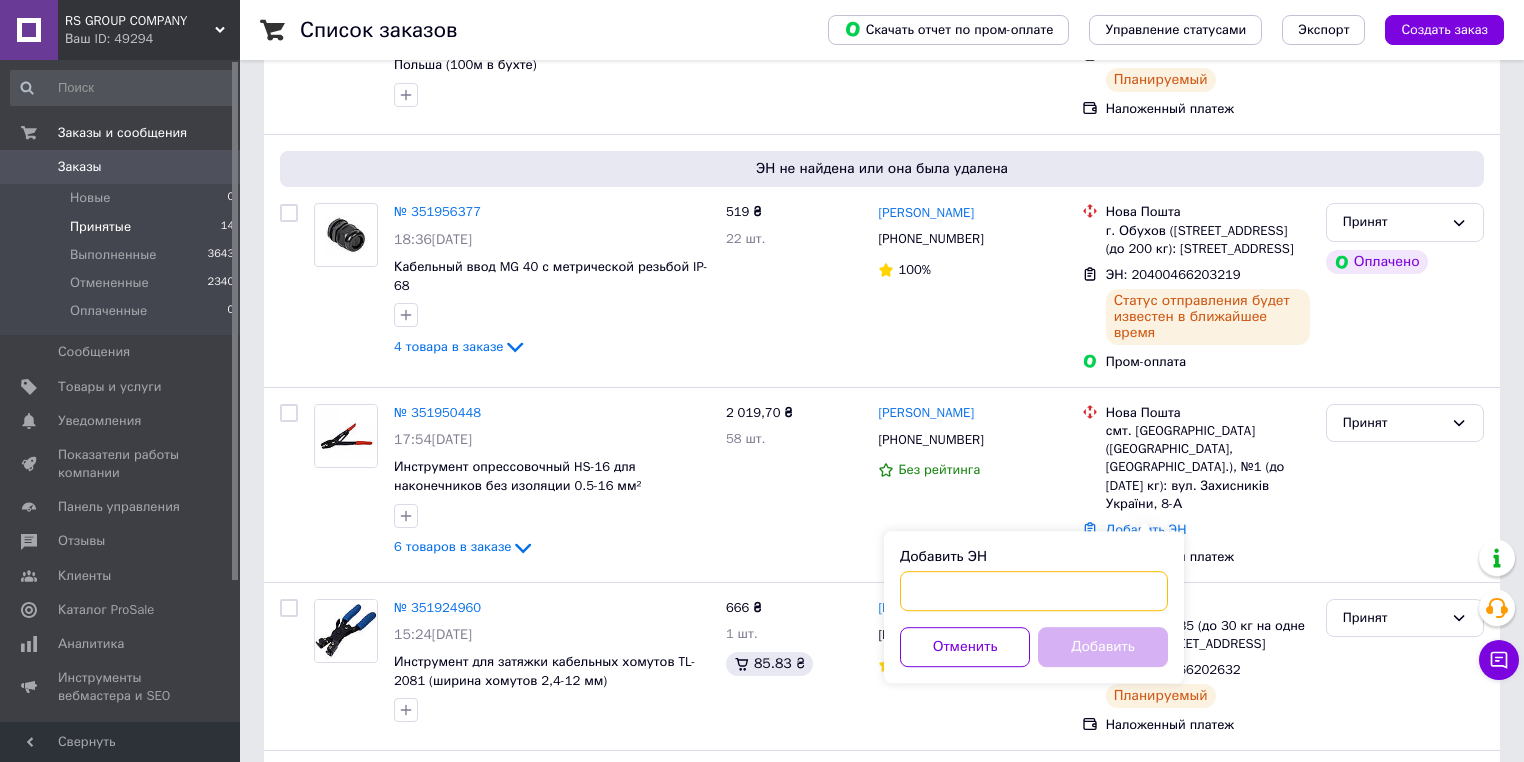 click on "Добавить ЭН" at bounding box center (1034, 591) 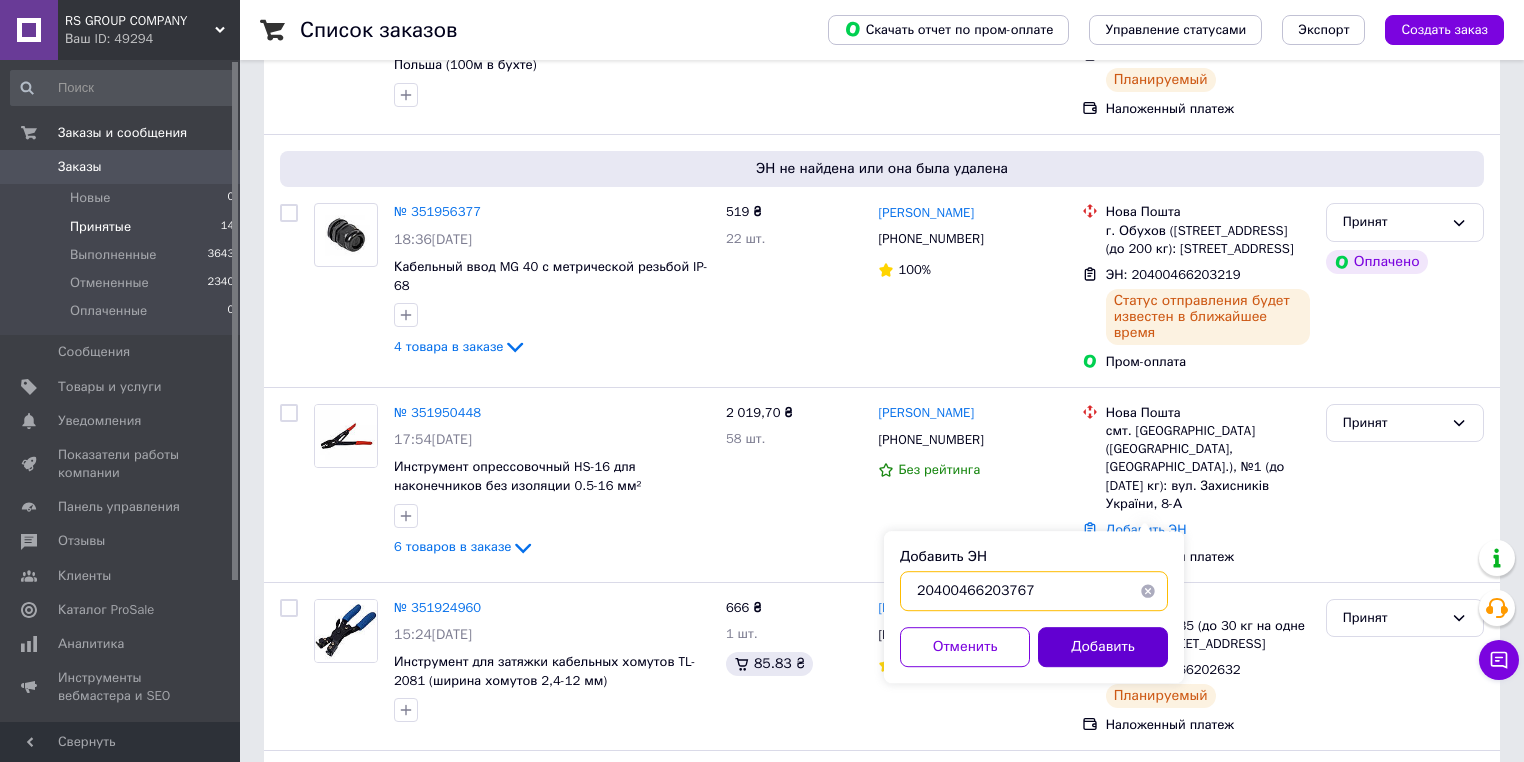 type on "20400466203767" 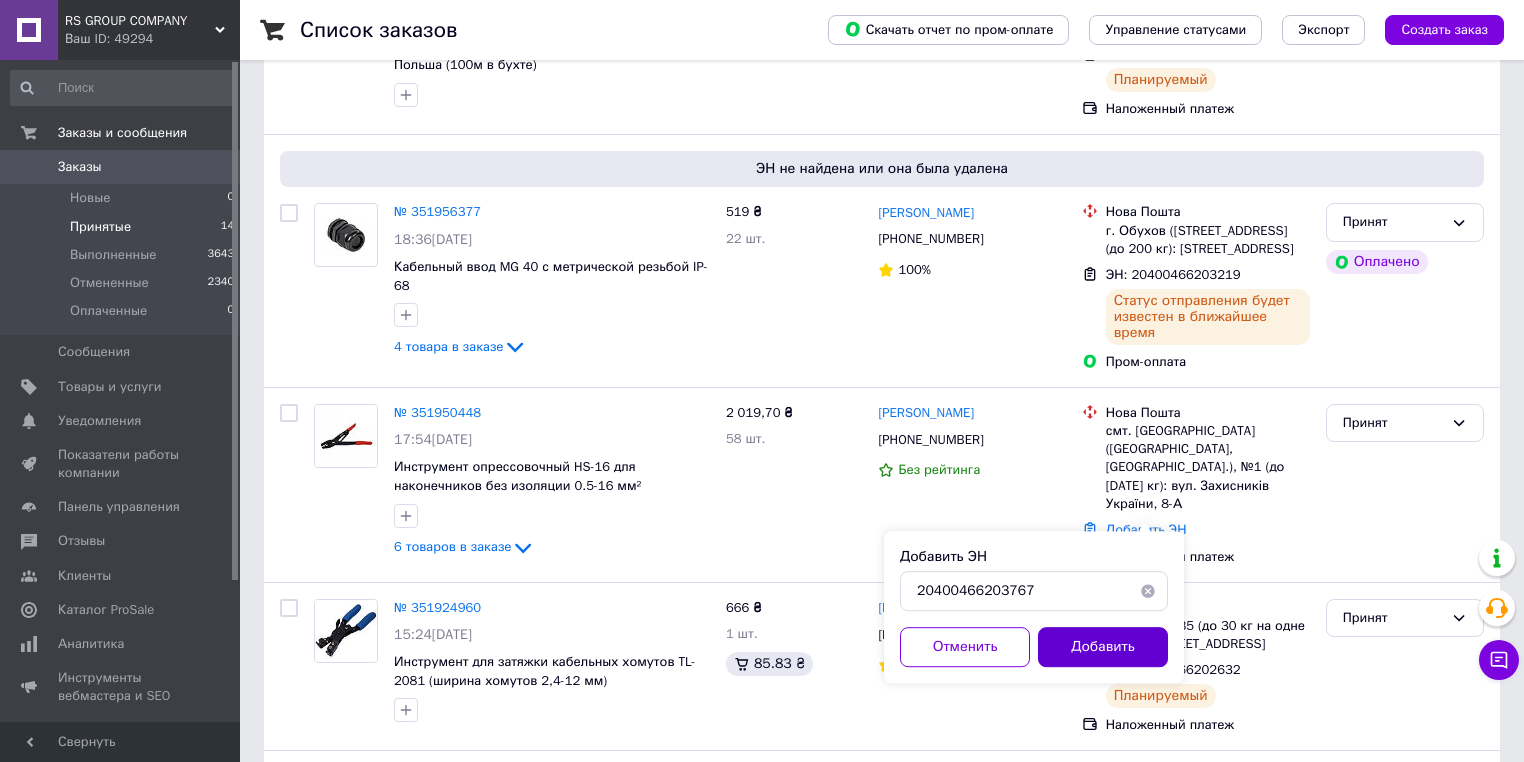 click on "Добавить" at bounding box center (1103, 647) 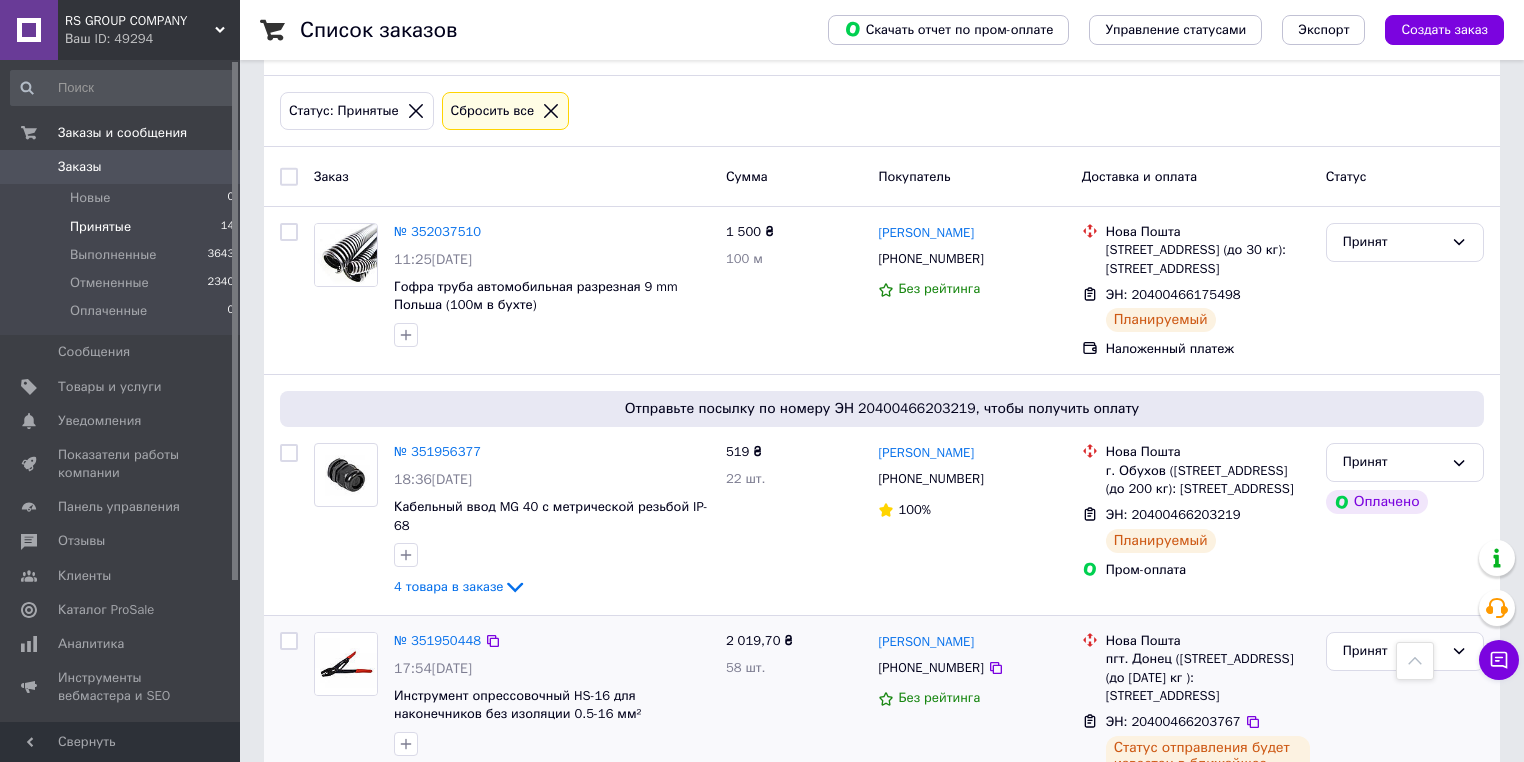 scroll, scrollTop: 0, scrollLeft: 0, axis: both 